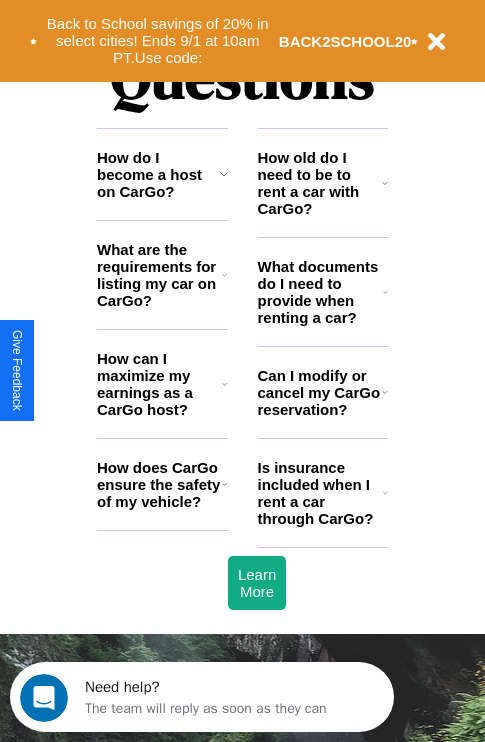 scroll, scrollTop: 0, scrollLeft: 0, axis: both 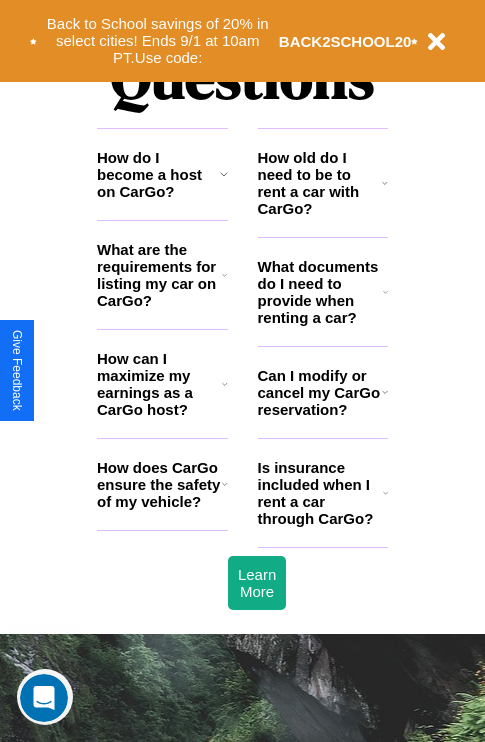click 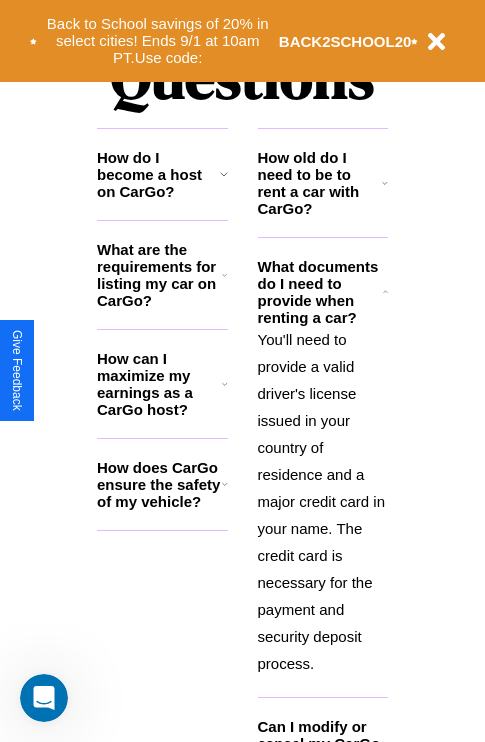 click on "How do I become a host on CarGo?" at bounding box center (158, 174) 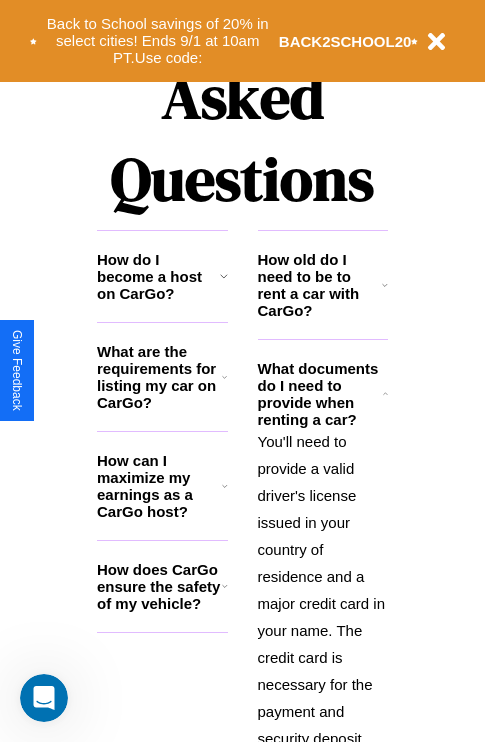 scroll, scrollTop: 1947, scrollLeft: 0, axis: vertical 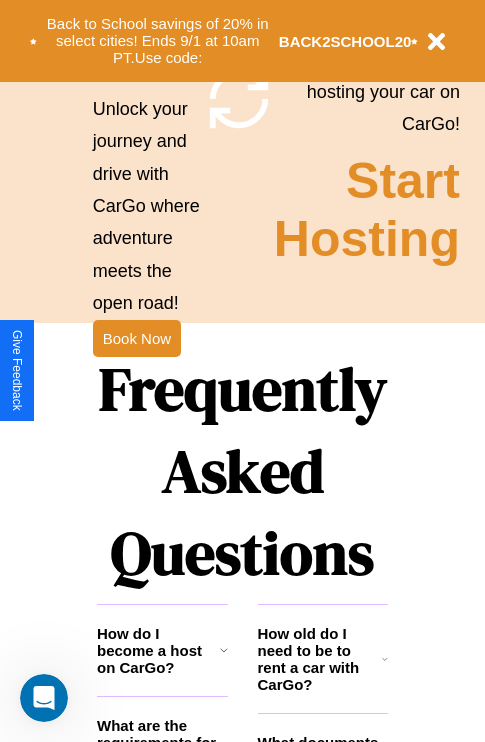 click on "Frequently Asked Questions" at bounding box center [242, 471] 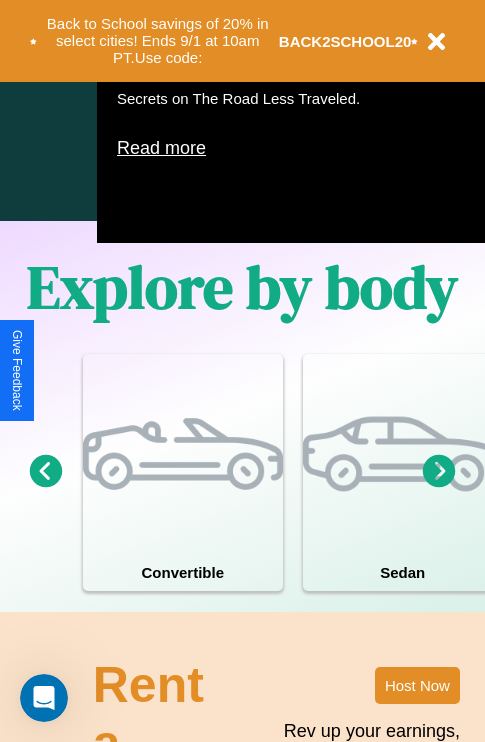 scroll, scrollTop: 0, scrollLeft: 0, axis: both 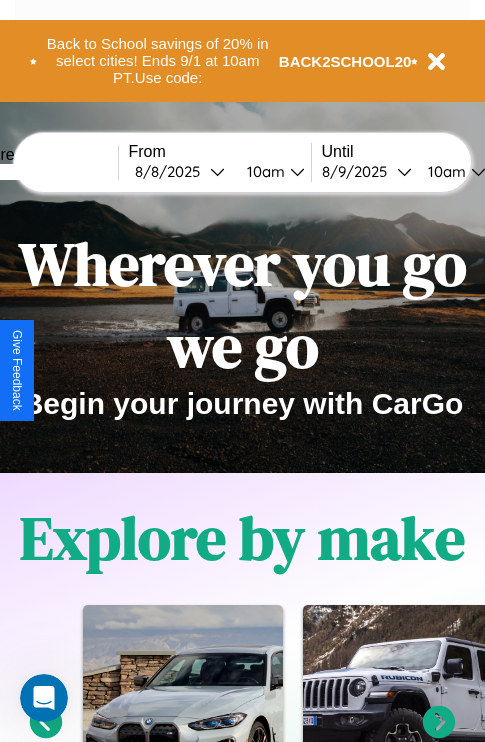 click at bounding box center (43, 172) 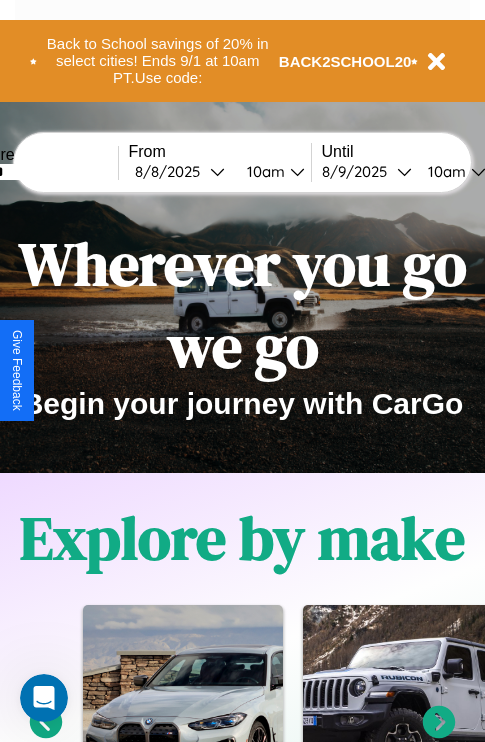 type on "******" 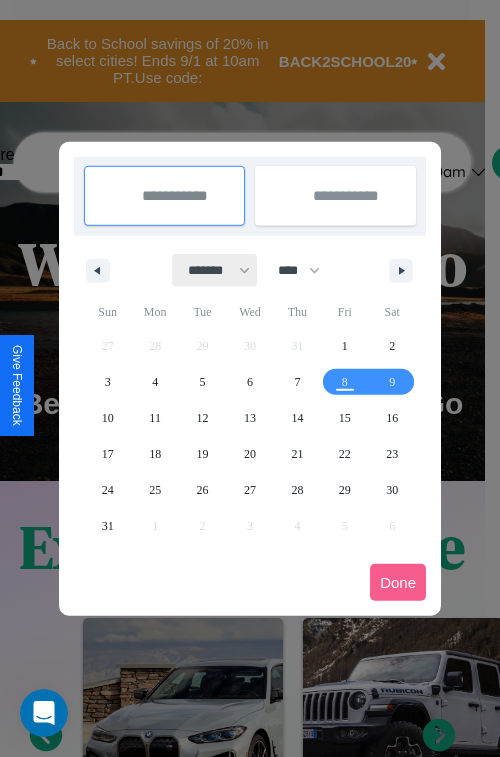 click on "******* ******** ***** ***** *** **** **** ****** ********* ******* ******** ********" at bounding box center (215, 270) 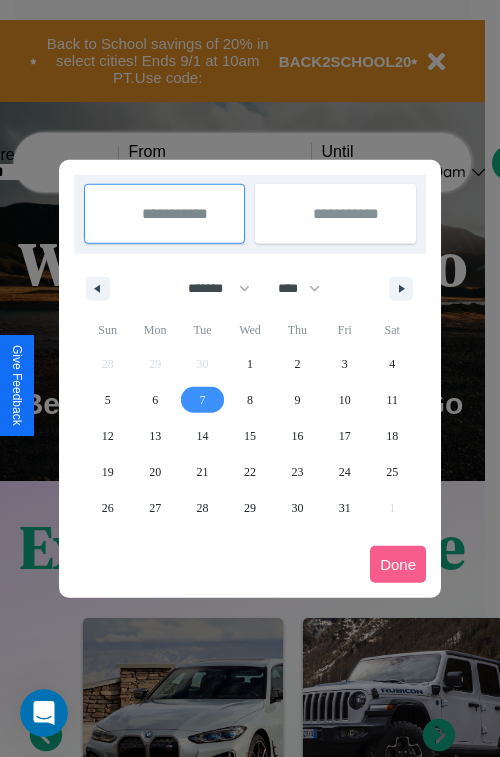 click on "7" at bounding box center (203, 400) 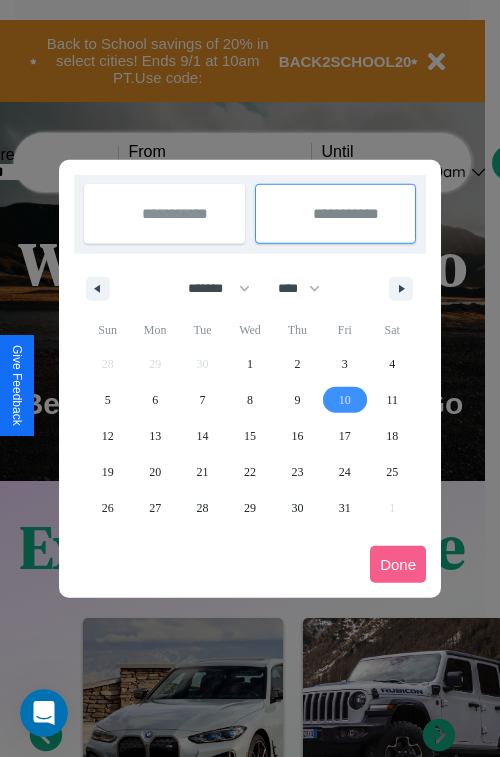 click on "10" at bounding box center (345, 400) 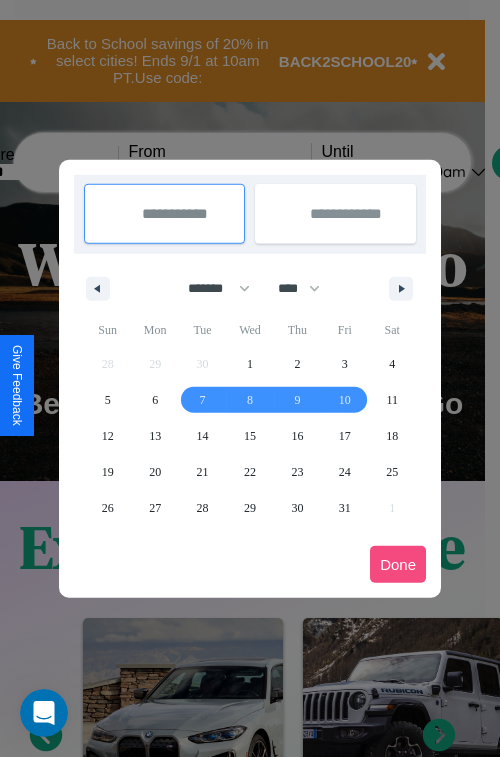 click on "Done" at bounding box center [398, 564] 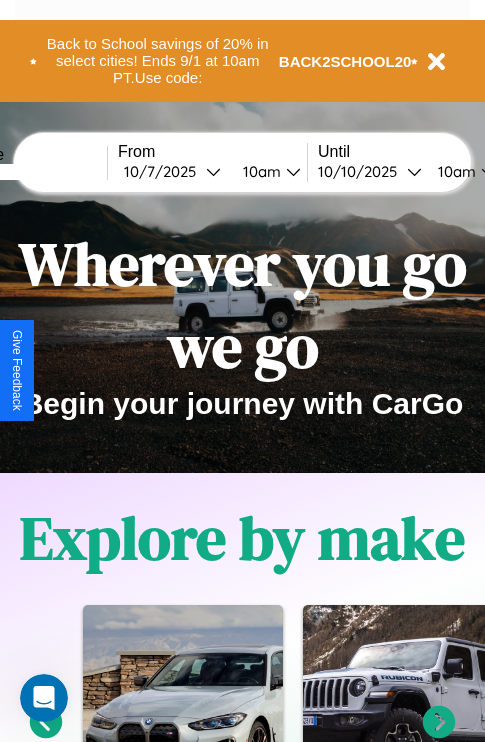 scroll, scrollTop: 0, scrollLeft: 78, axis: horizontal 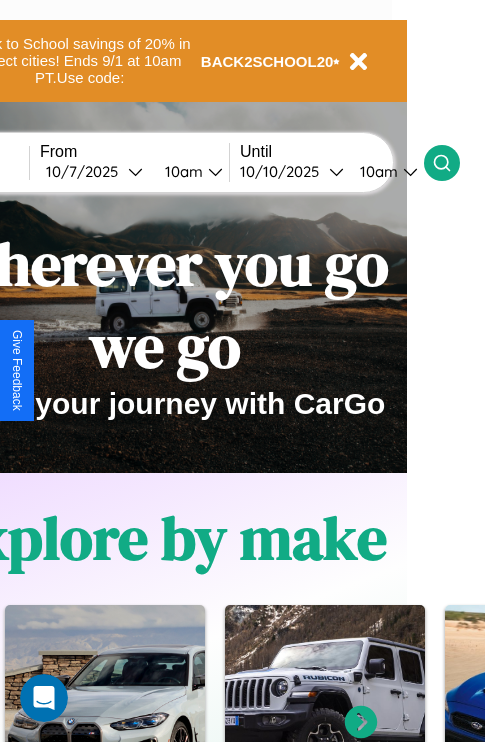 click 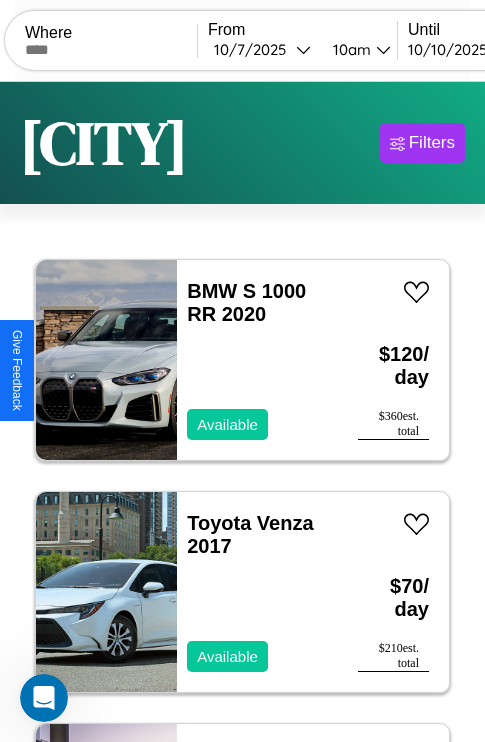 scroll, scrollTop: 2, scrollLeft: 0, axis: vertical 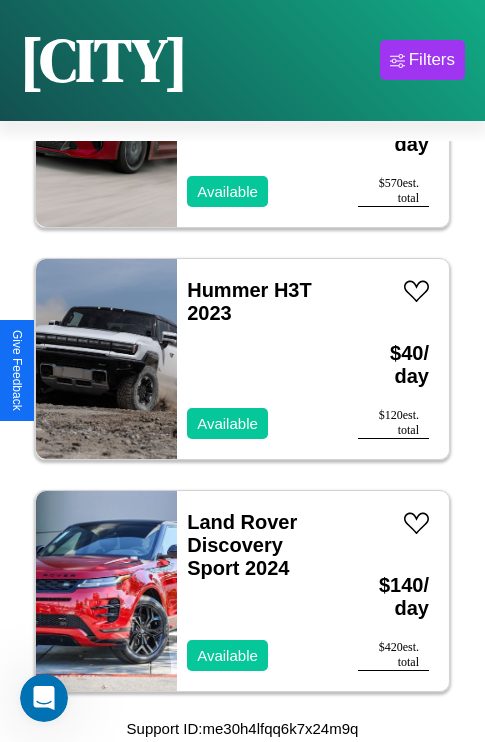 click on "Audi   Q8   2019" at bounding box center [250, -1798] 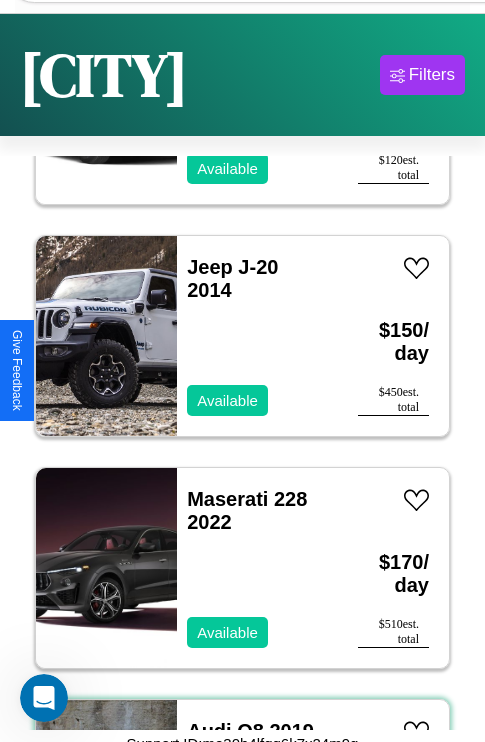 scroll, scrollTop: 95, scrollLeft: 0, axis: vertical 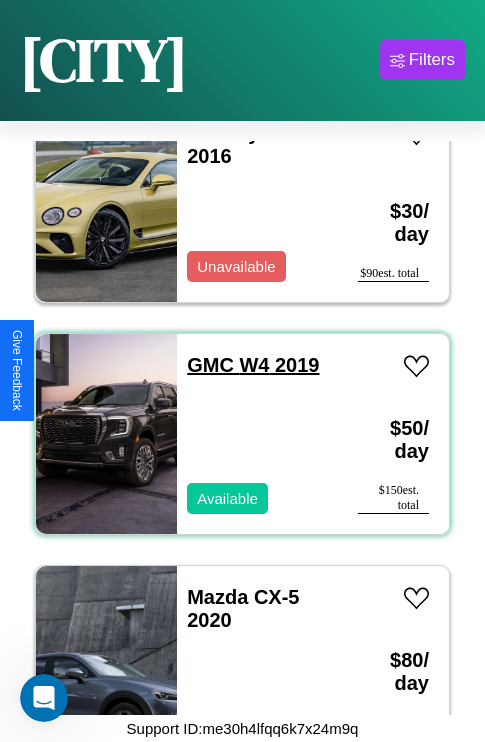 click on "GMC   W4   2019" at bounding box center (253, 365) 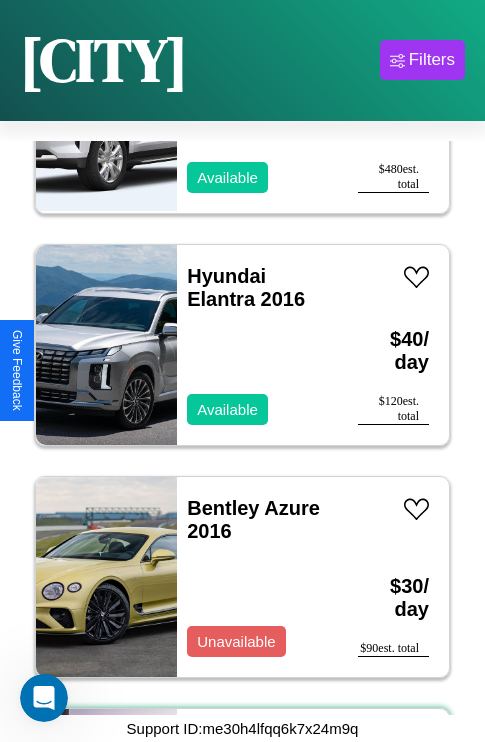 scroll, scrollTop: 5179, scrollLeft: 0, axis: vertical 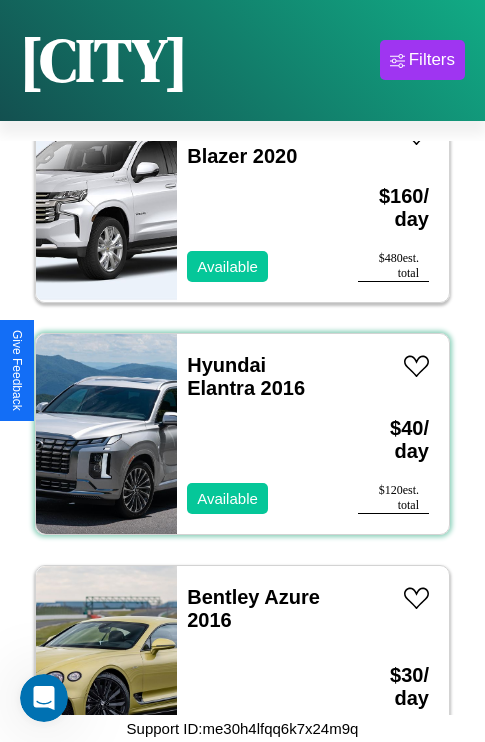 click on "Hyundai   Elantra   2016 Available" at bounding box center (257, 434) 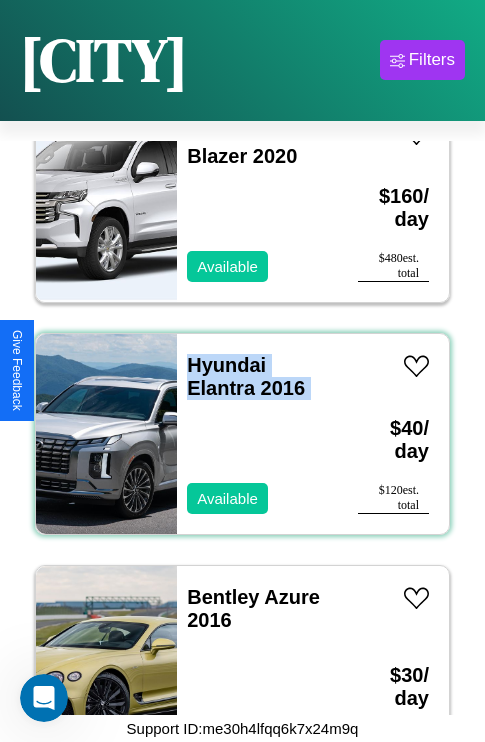 click on "Hyundai   Elantra   2016 Available" at bounding box center (257, 434) 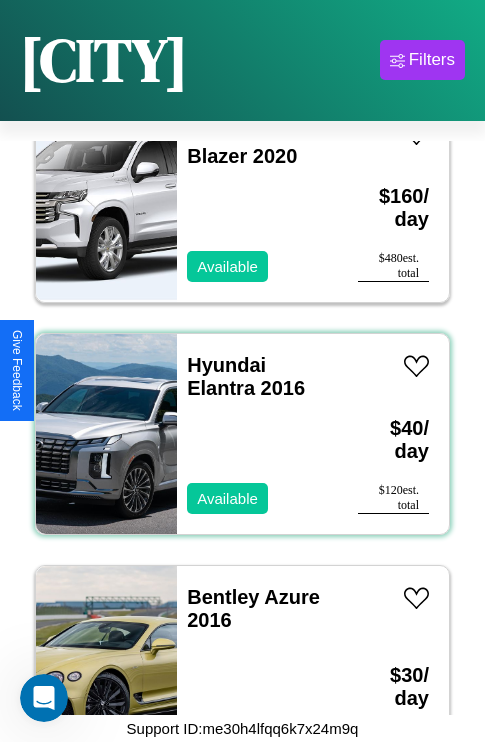 click on "Hyundai   Elantra   2016 Available" at bounding box center (257, 434) 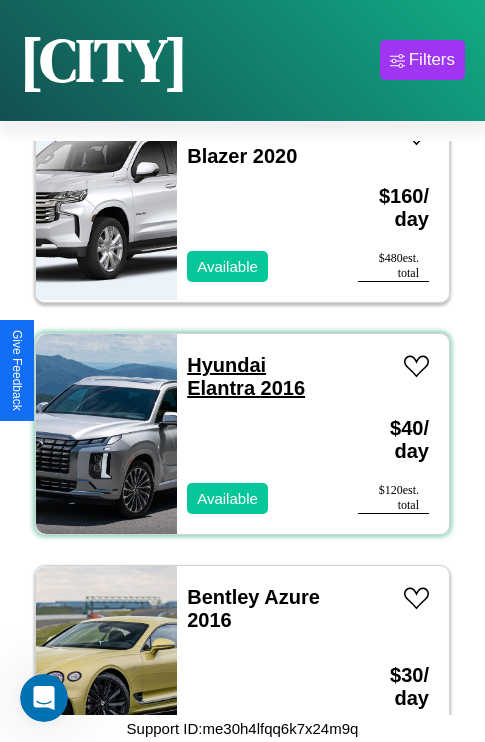 click on "Hyundai   Elantra   2016" at bounding box center (246, 376) 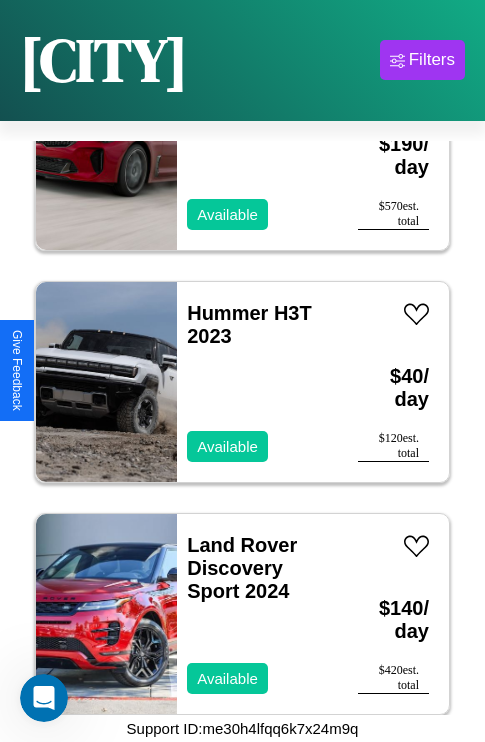 scroll, scrollTop: 10358, scrollLeft: 0, axis: vertical 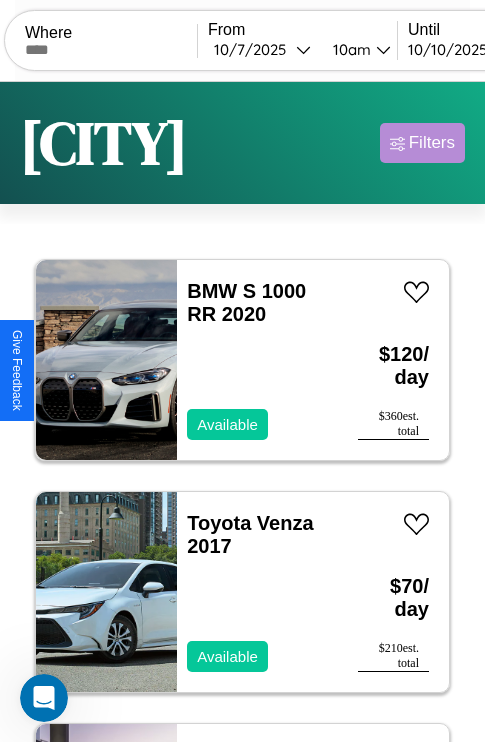 click on "Filters" at bounding box center (432, 143) 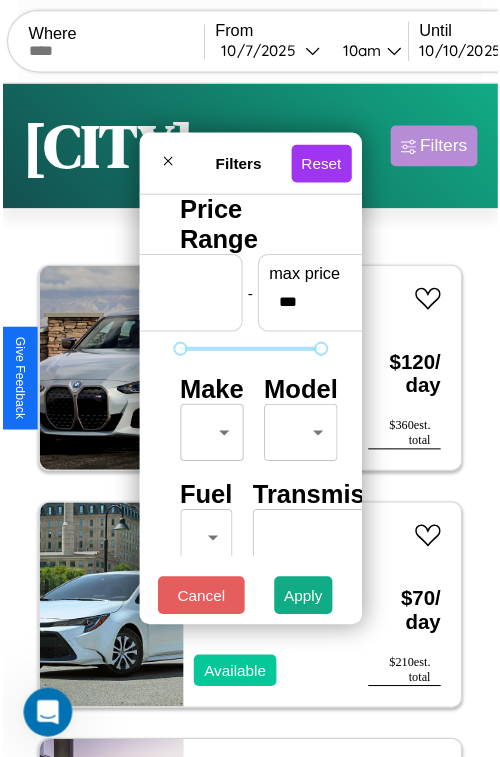 scroll, scrollTop: 59, scrollLeft: 0, axis: vertical 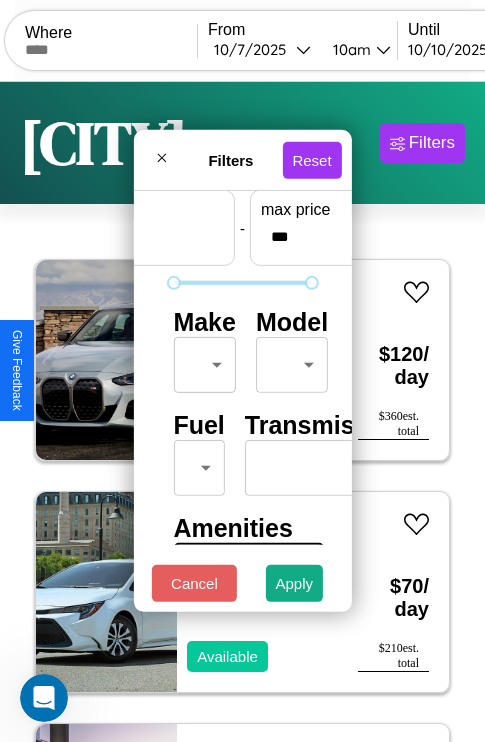 click on "CarGo Where From 10 / 7 / 2025 10am Until 10 / 10 / 2025 10am Become a Host Login Sign Up Madrid Filters 47  cars in this area These cars can be picked up in this city. BMW   S 1000 RR   2020 Available $ 120  / day $ 360  est. total Toyota   Venza   2017 Available $ 70  / day $ 210  est. total GMC   CNR   2017 Unavailable $ 170  / day $ 510  est. total Mercedes   eSprinter   2016 Available $ 50  / day $ 150  est. total Jeep   Patriot   2022 Unavailable $ 160  / day $ 480  est. total BMW   R 100 GS   2018 Available $ 200  / day $ 600  est. total Lexus   LS   2017 Available $ 90  / day $ 270  est. total Tesla   Model Y   2016 Available $ 90  / day $ 270  est. total Bentley   Flying Spur   2019 Unavailable $ 110  / day $ 330  est. total Buick   Encore GX   2020 Available $ 140  / day $ 420  est. total Kia   EV9   2020 Available $ 70  / day $ 210  est. total Aston Martin   DB9   2023 Available $ 150  / day $ 450  est. total Hyundai   Equus   2021 Available $ 70  / day $ 210  est. total Dodge   Intrepid   2023 $ $" at bounding box center [242, 412] 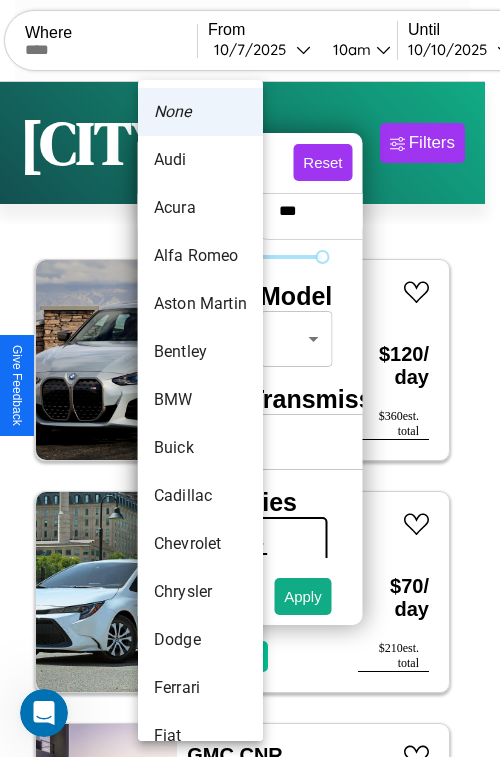click on "BMW" at bounding box center [200, 400] 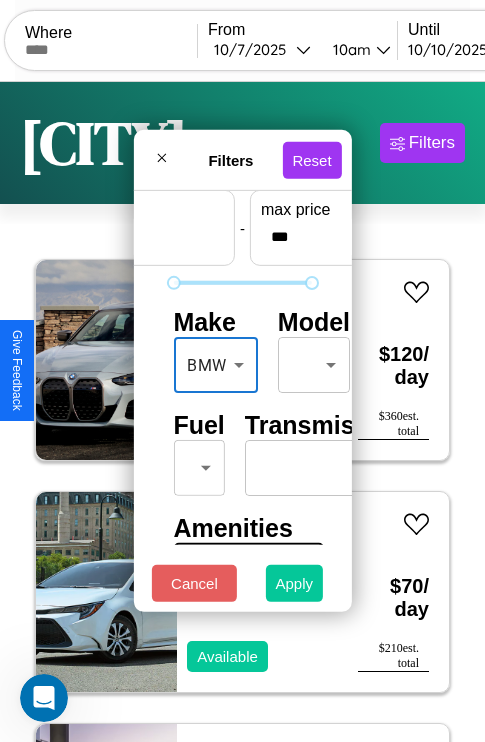 click on "Apply" at bounding box center [295, 583] 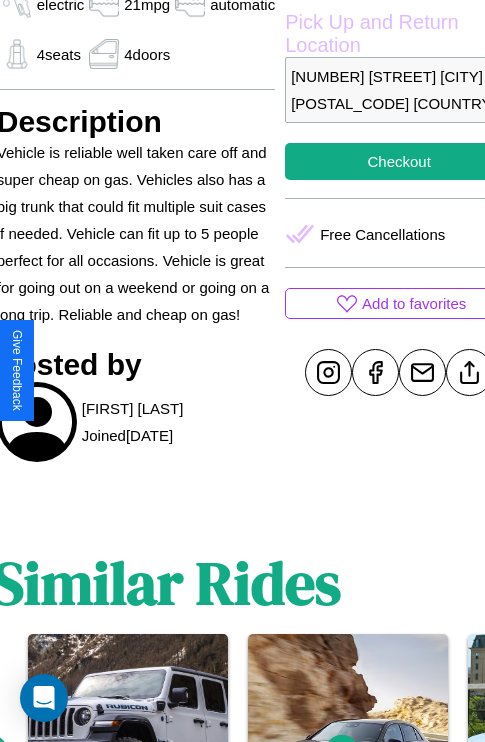 scroll, scrollTop: 669, scrollLeft: 76, axis: both 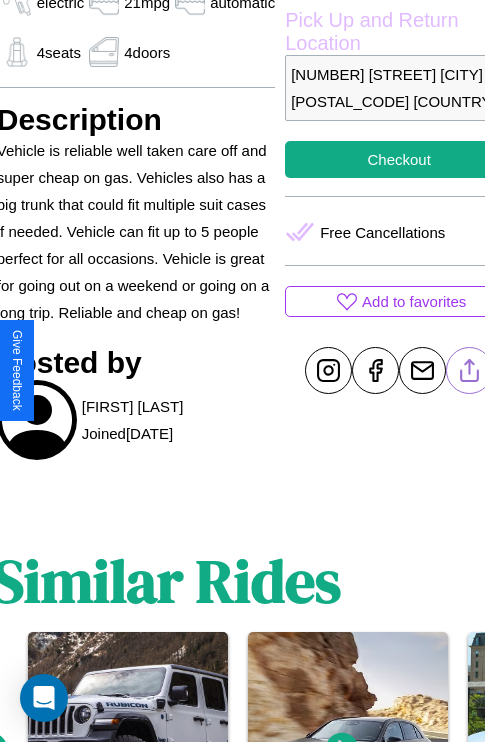 click 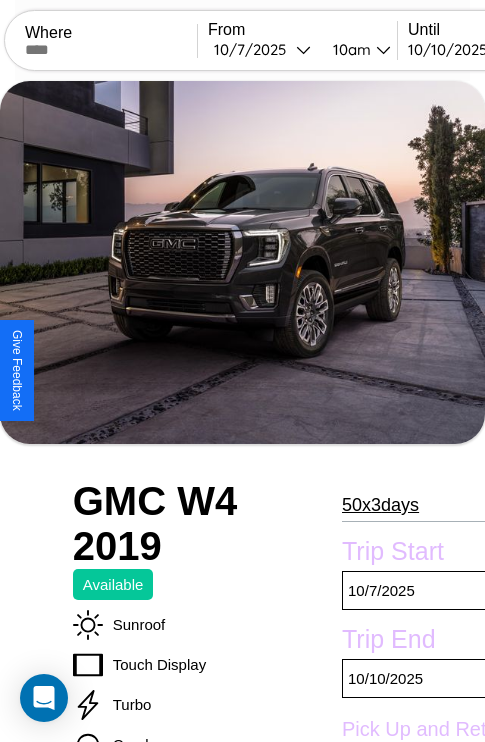 scroll, scrollTop: 134, scrollLeft: 0, axis: vertical 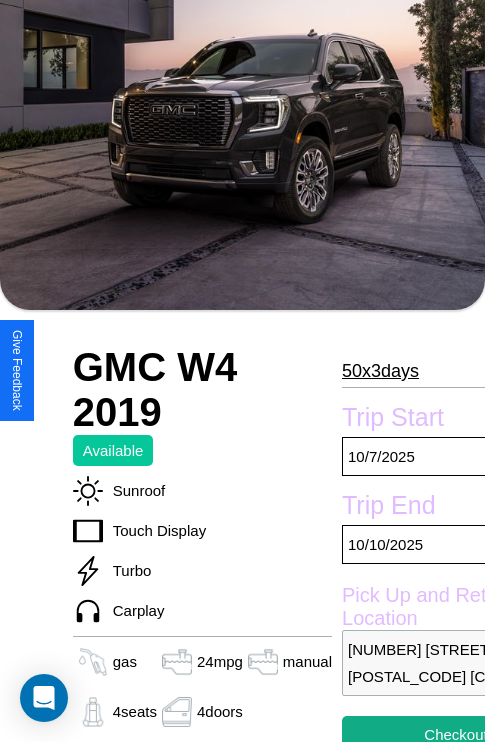 click on "50  x  3  days" at bounding box center (380, 371) 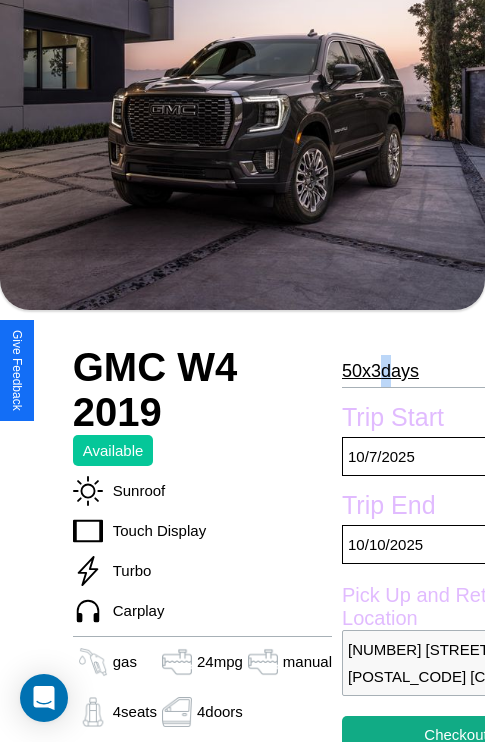 click on "50  x  3  days" at bounding box center (380, 371) 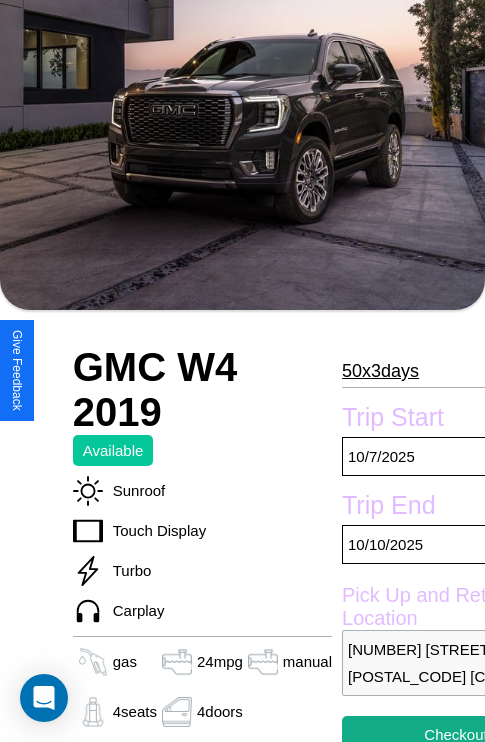 click on "50  x  3  days" at bounding box center [380, 371] 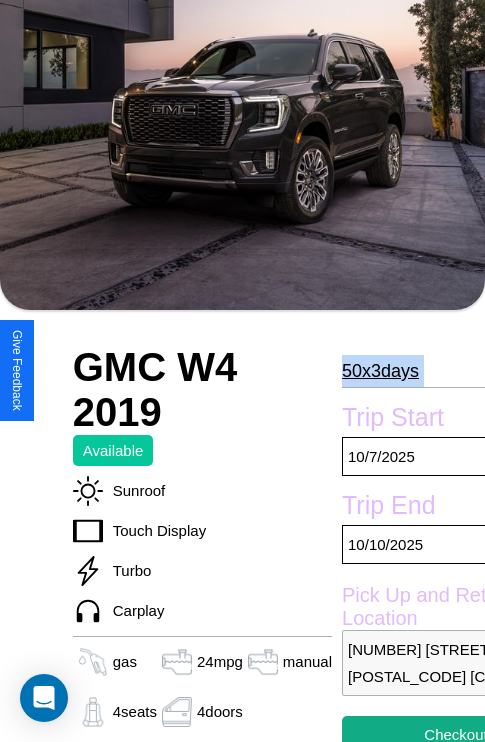click on "50  x  3  days" at bounding box center [380, 371] 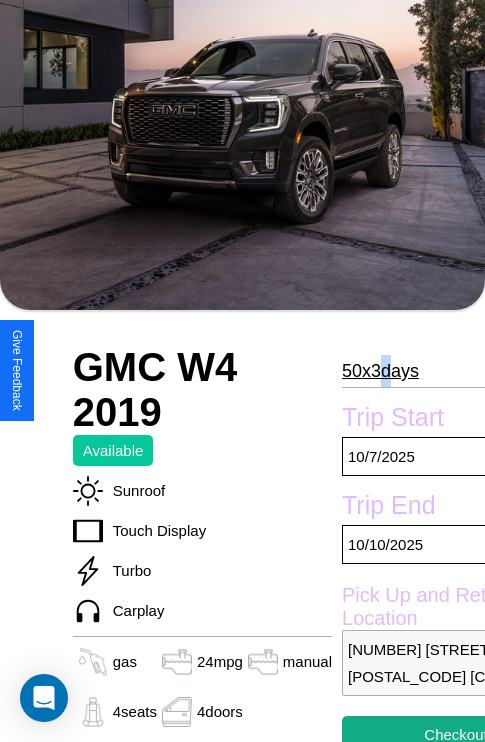 click on "50  x  3  days" at bounding box center [380, 371] 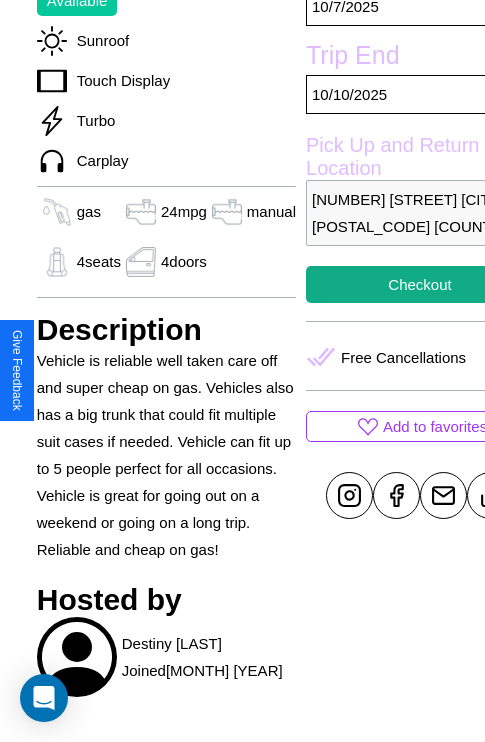 scroll, scrollTop: 498, scrollLeft: 68, axis: both 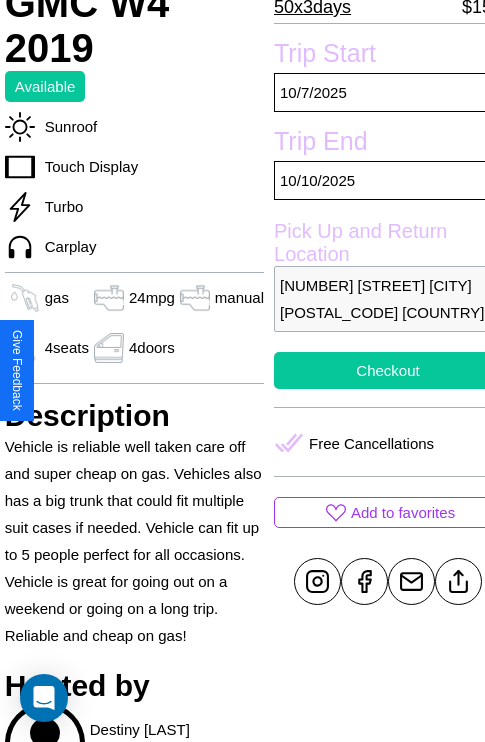 click on "Checkout" at bounding box center (388, 370) 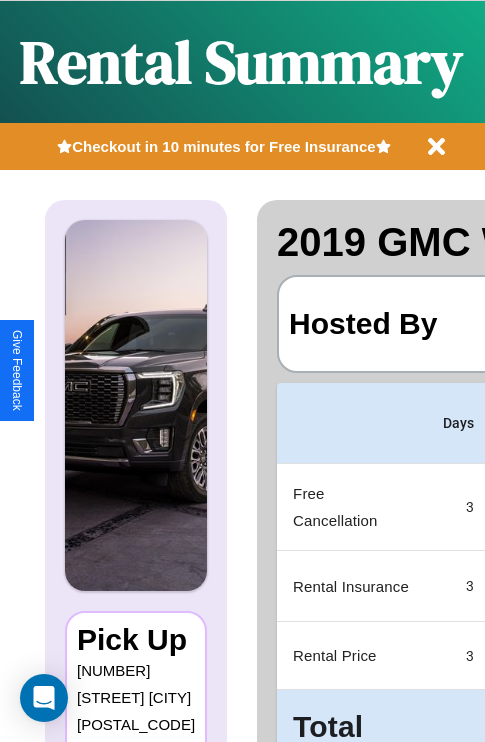 scroll, scrollTop: 0, scrollLeft: 383, axis: horizontal 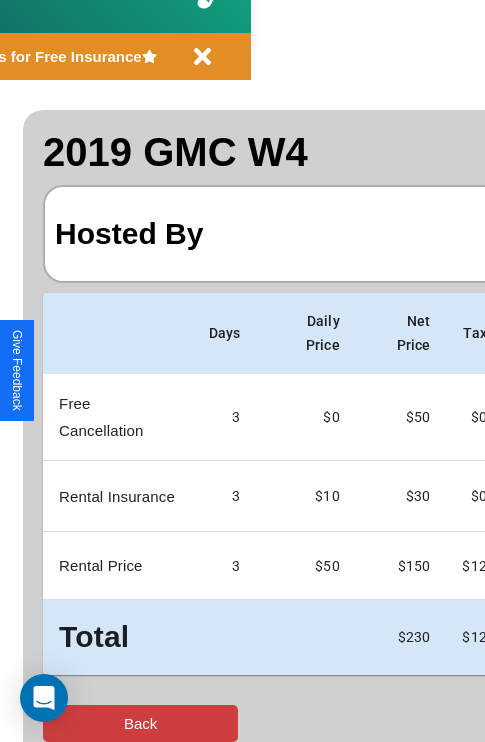 click on "Back" at bounding box center [140, 723] 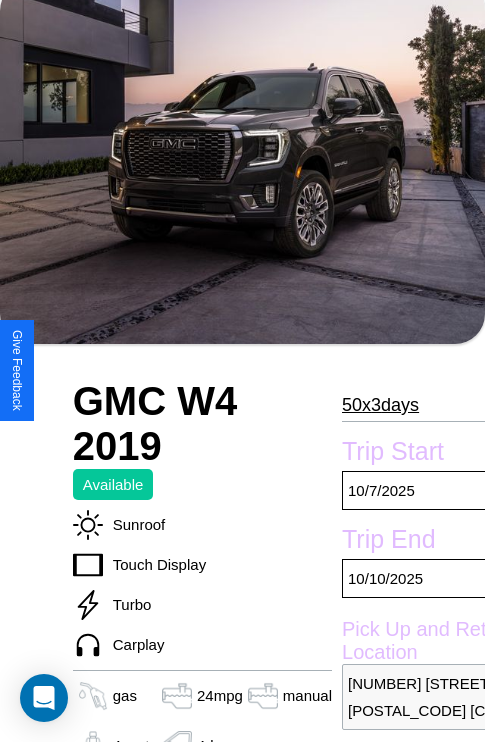scroll, scrollTop: 1042, scrollLeft: 0, axis: vertical 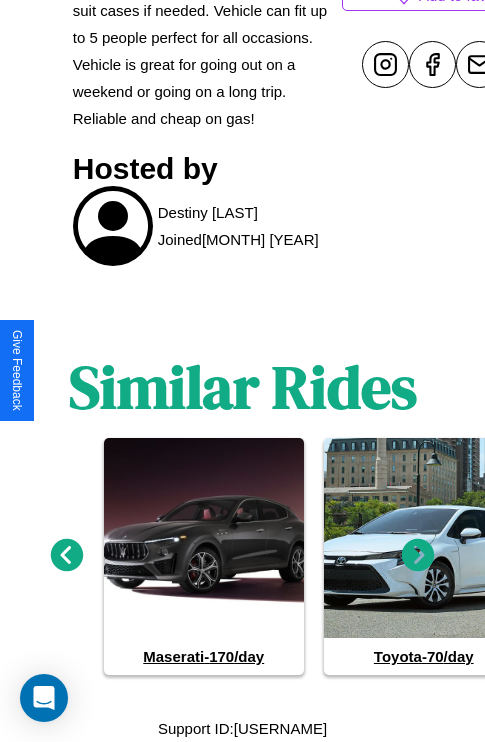 click 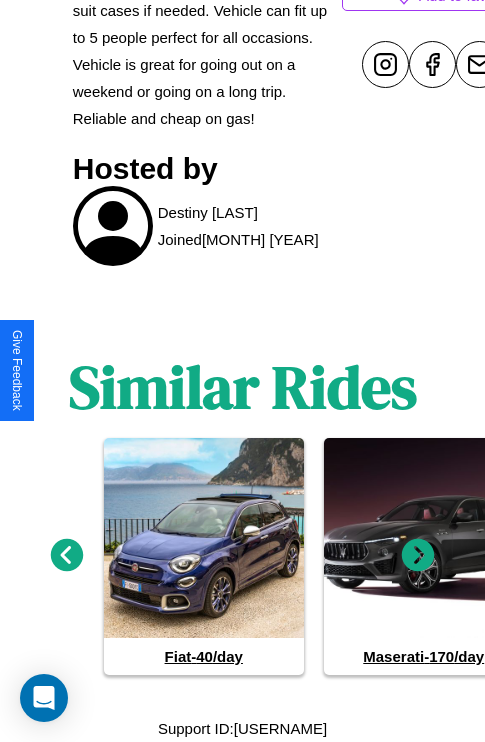 click 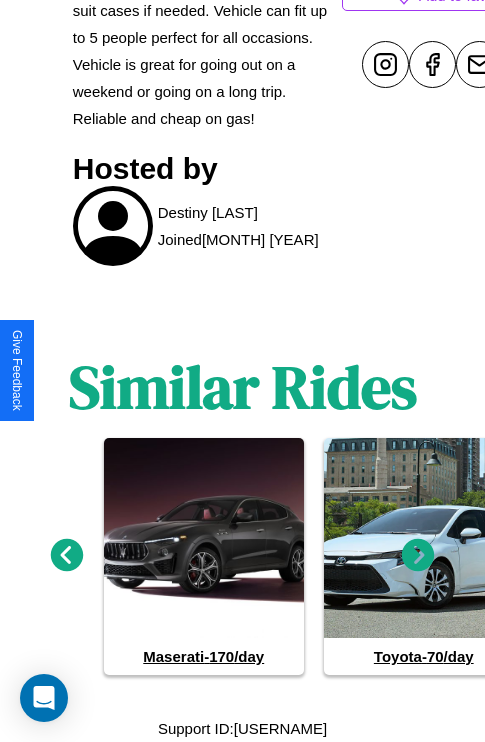 click 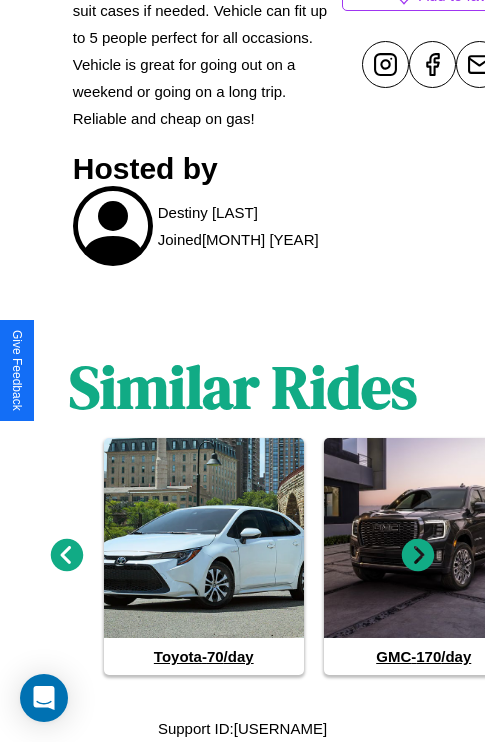 click 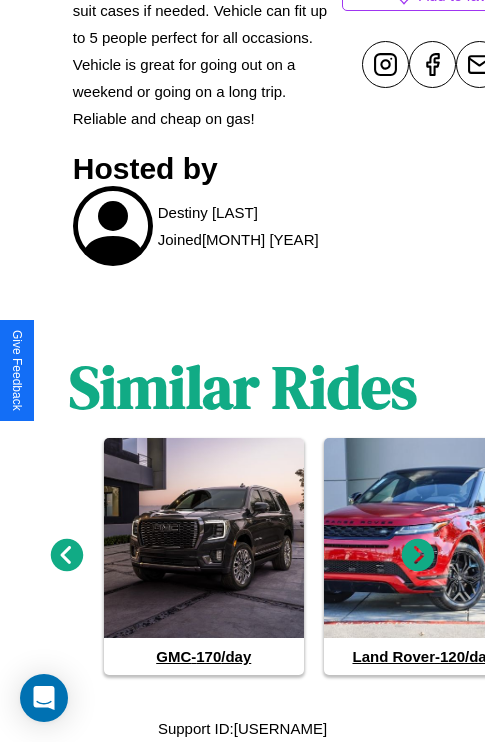 click 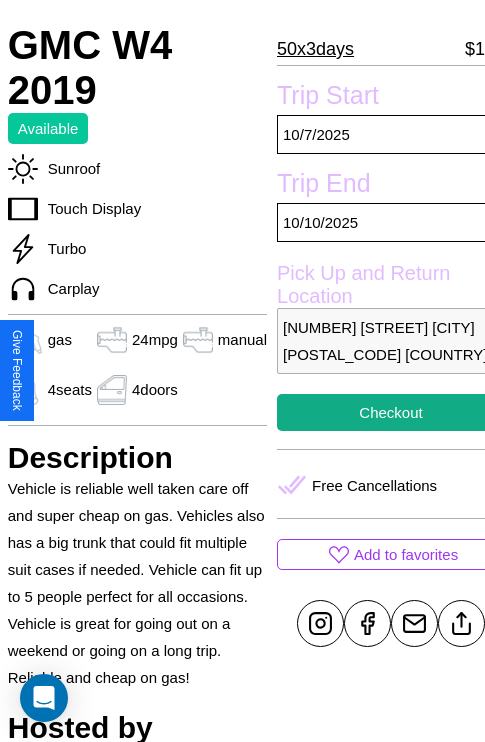 scroll, scrollTop: 426, scrollLeft: 68, axis: both 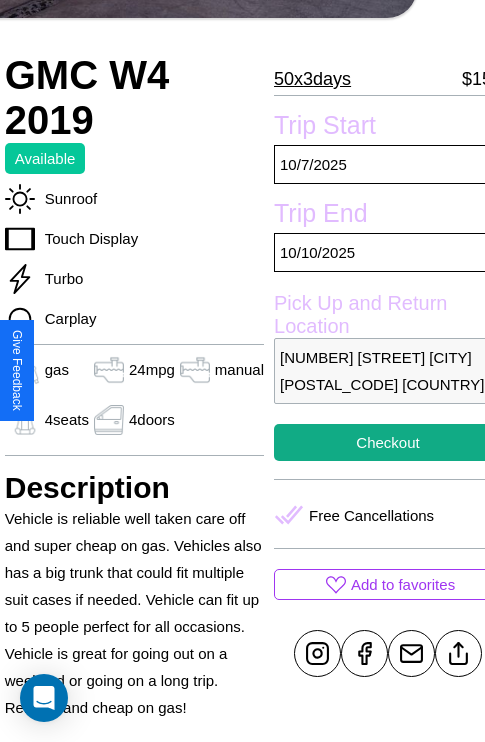 click on "8344 Jefferson Street  Madrid  69655 Spain" at bounding box center (388, 371) 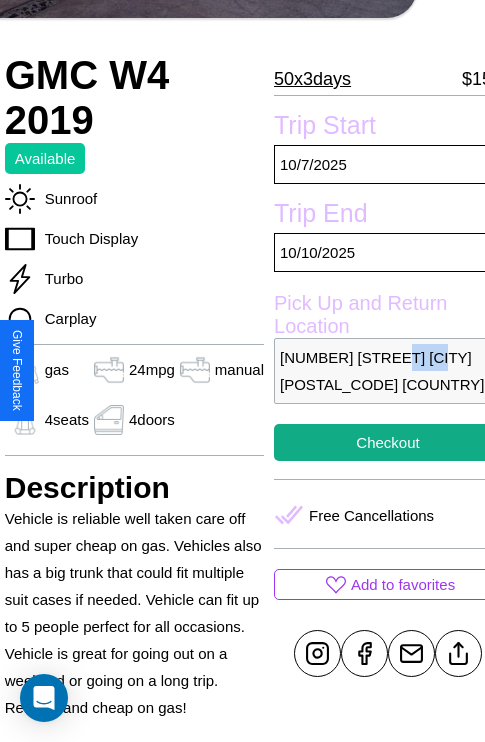 click on "8344 Jefferson Street  Madrid  69655 Spain" at bounding box center [388, 371] 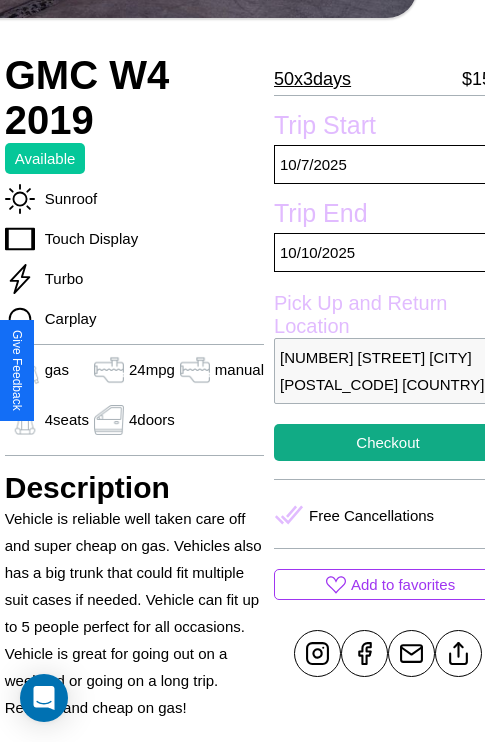 click on "8344 Jefferson Street  Madrid  69655 Spain" at bounding box center (388, 371) 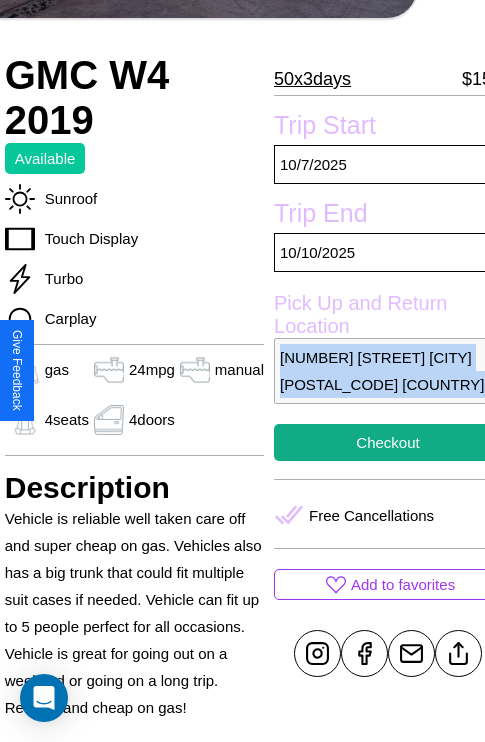 click on "8344 Jefferson Street  Madrid  69655 Spain" at bounding box center (388, 371) 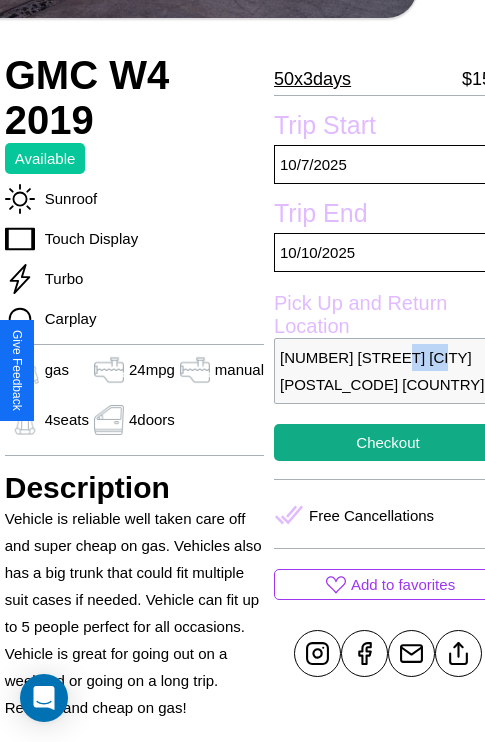 click on "8344 Jefferson Street  Madrid  69655 Spain" at bounding box center (388, 371) 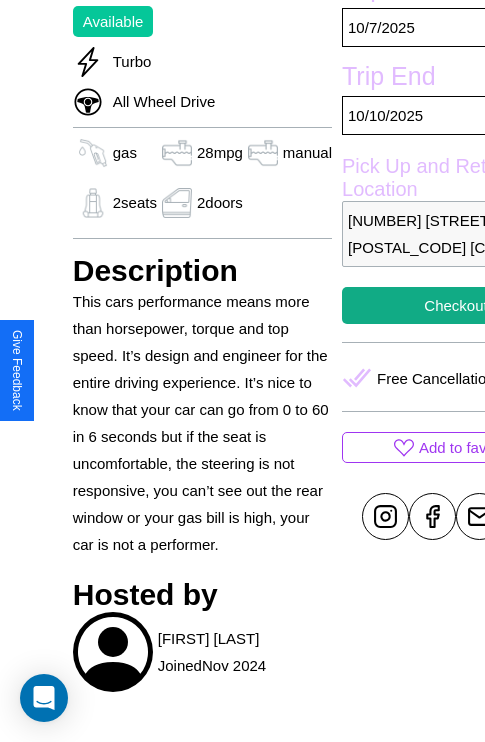 scroll, scrollTop: 578, scrollLeft: 0, axis: vertical 